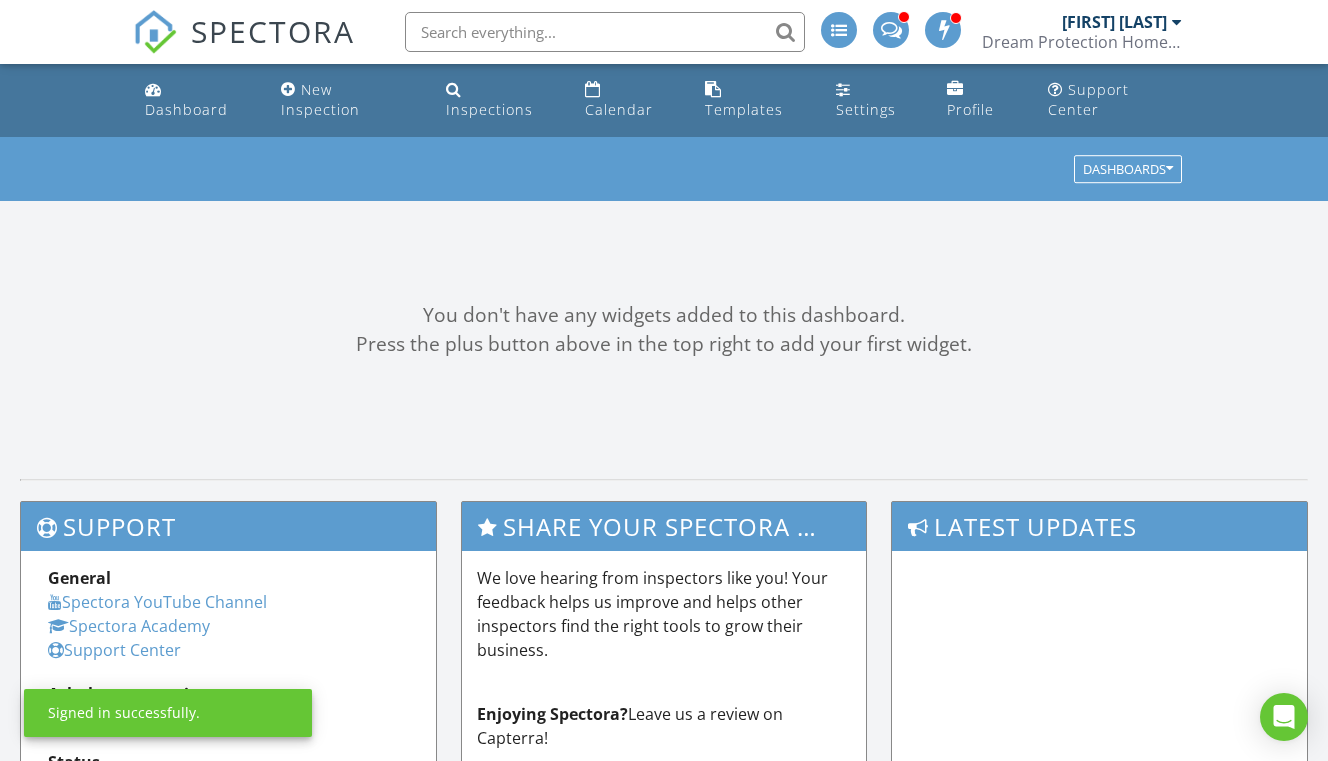scroll, scrollTop: 0, scrollLeft: 0, axis: both 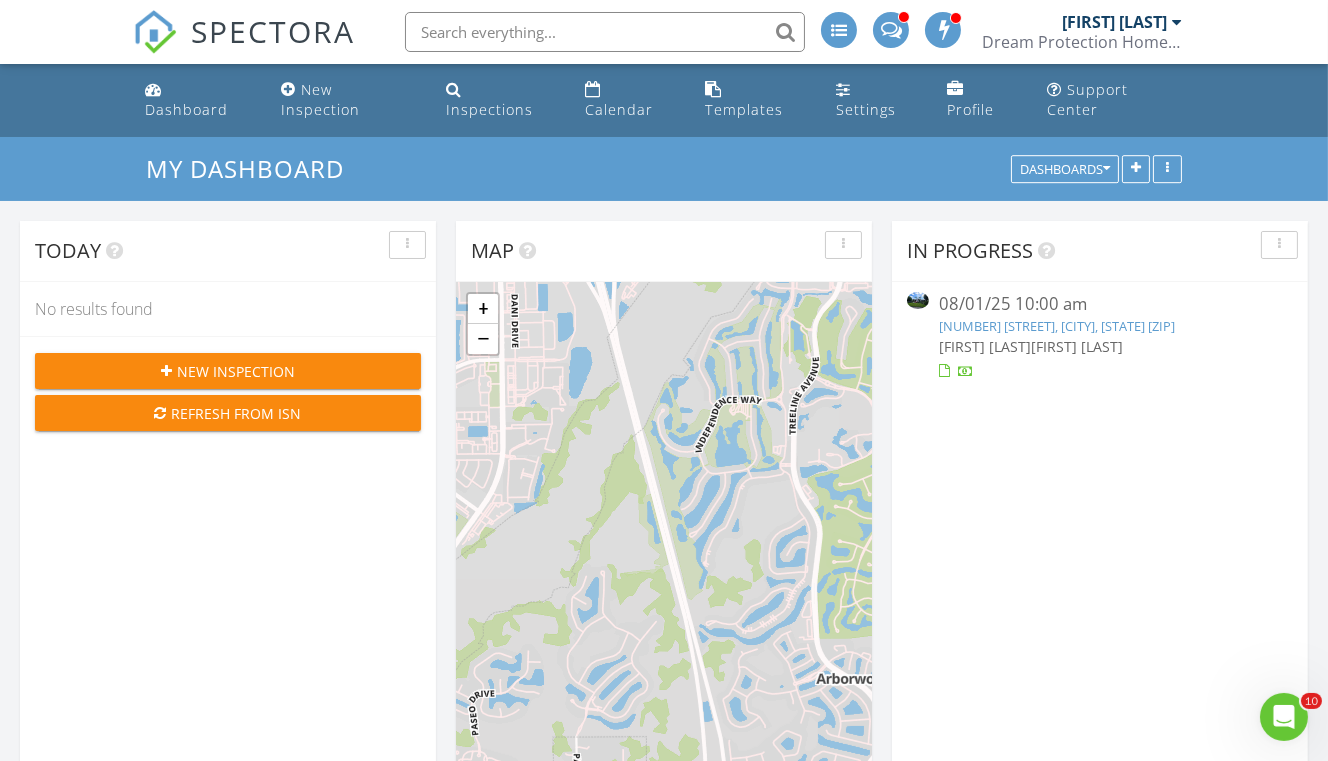 click on "Inspections" at bounding box center (489, 109) 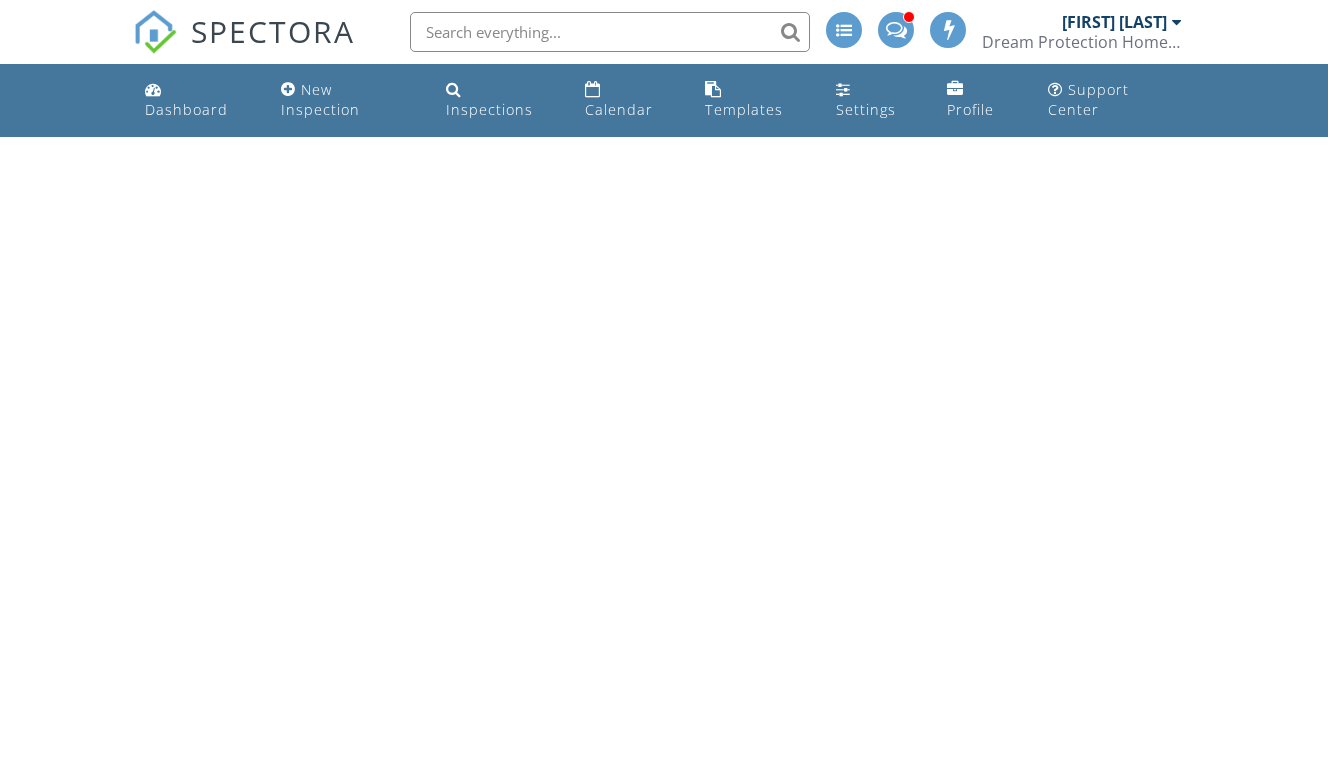 scroll, scrollTop: 0, scrollLeft: 0, axis: both 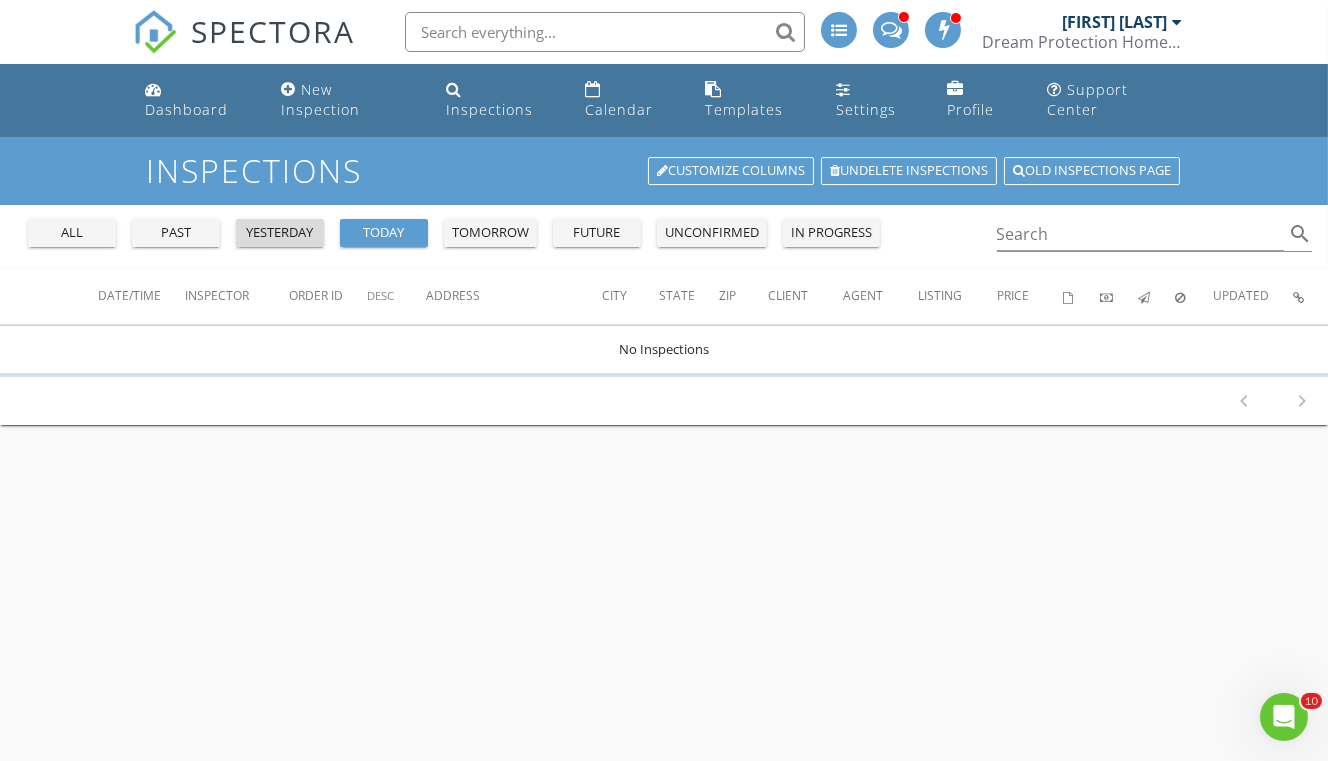click on "yesterday" at bounding box center (280, 233) 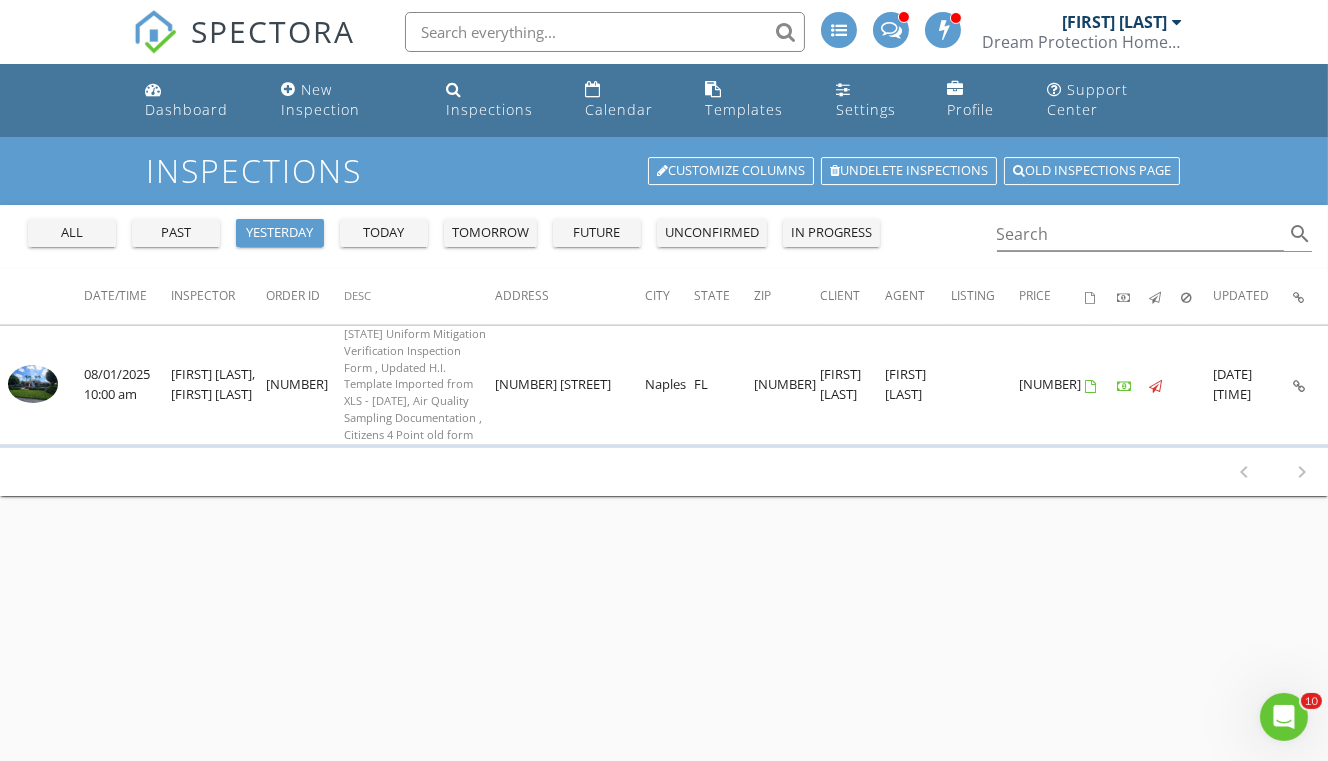 click at bounding box center [33, 384] 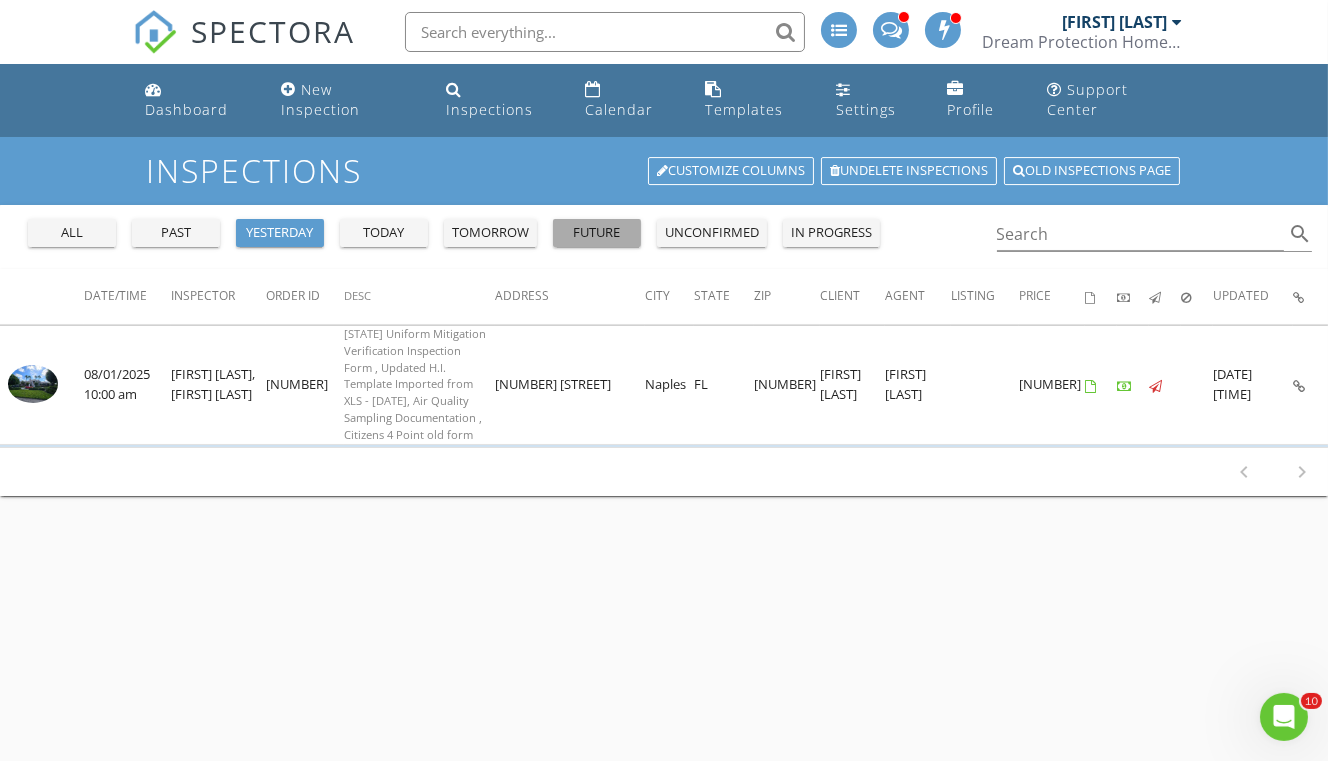 click on "future" at bounding box center (597, 233) 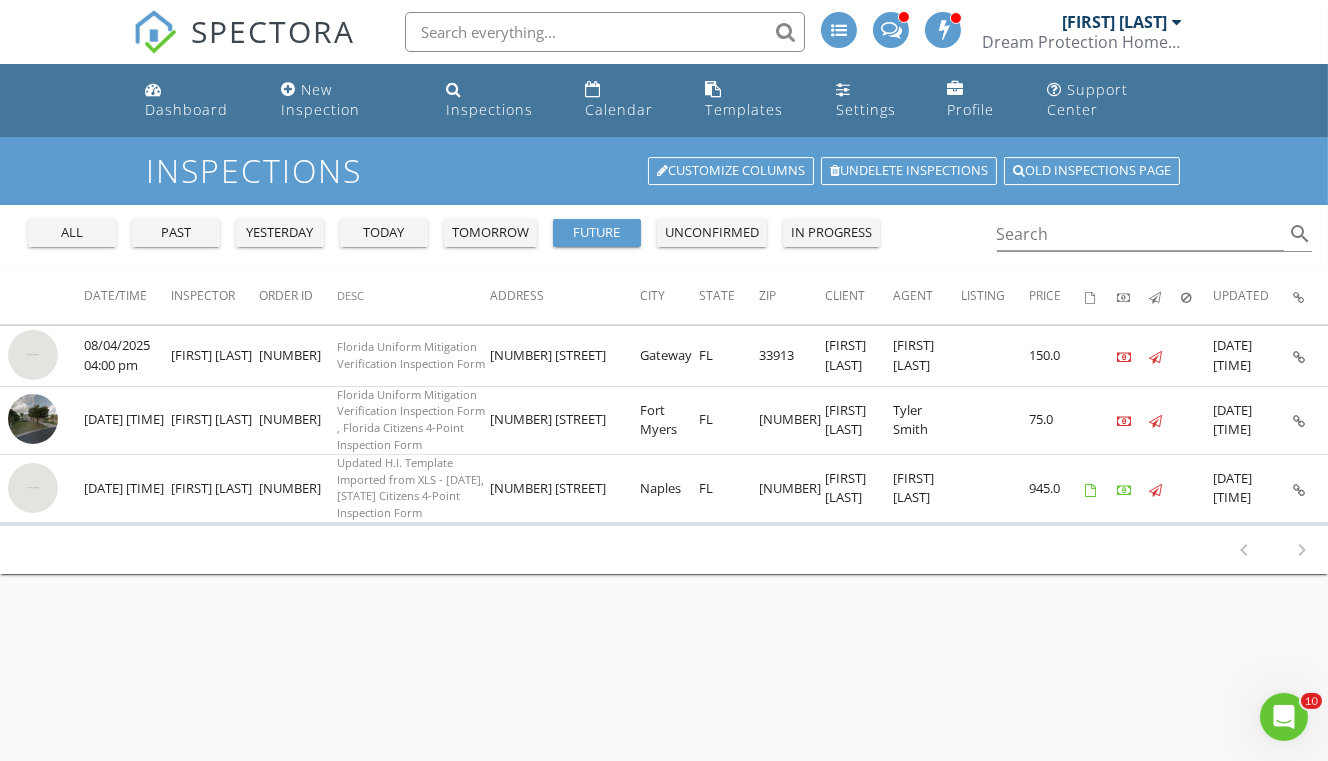 click at bounding box center [33, 355] 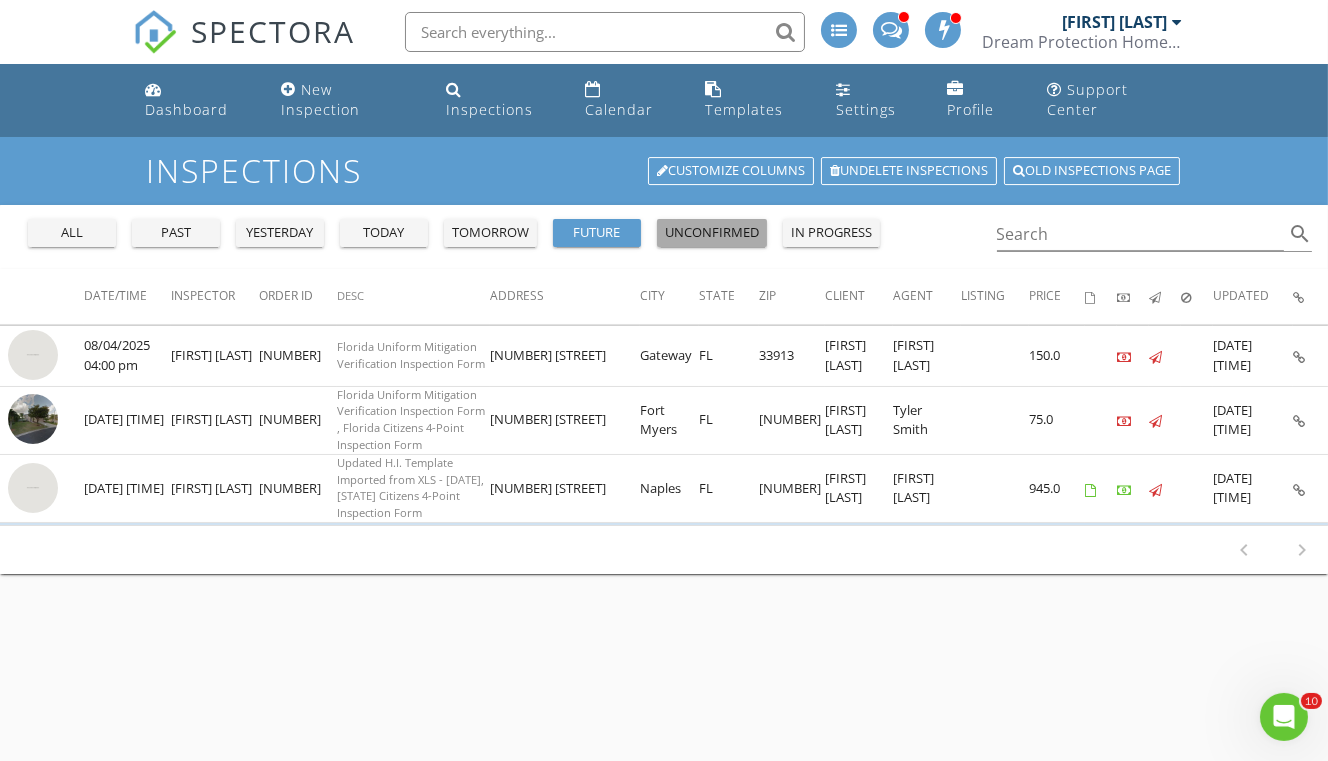 click on "unconfirmed" at bounding box center [712, 233] 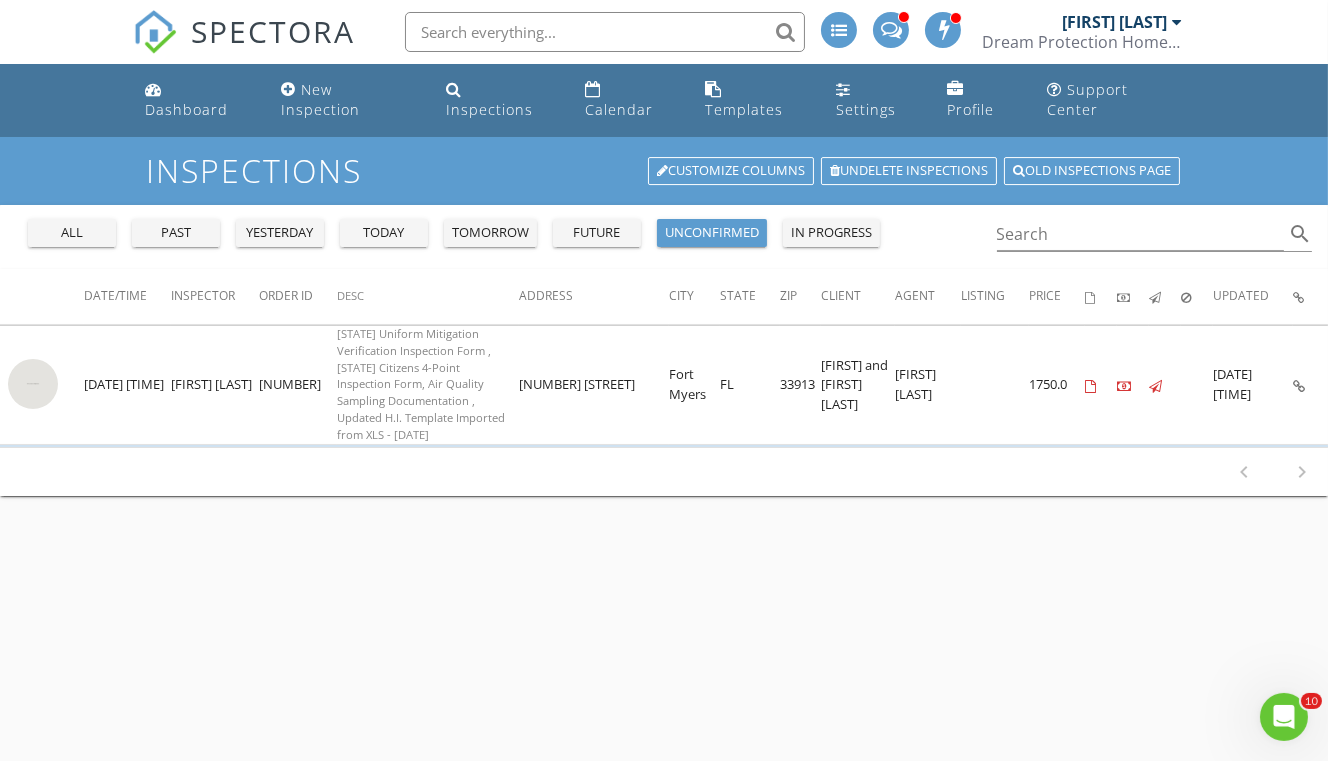 click at bounding box center [33, 384] 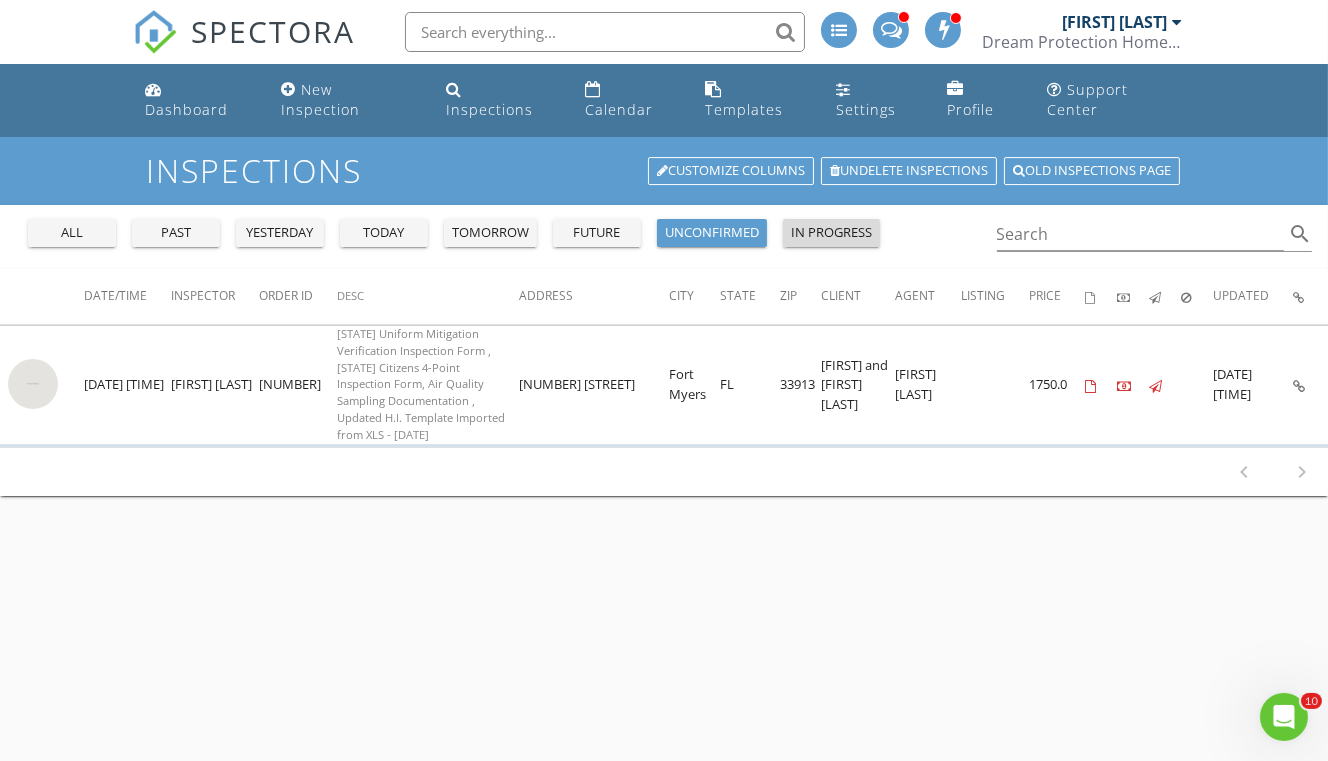 click on "in progress" at bounding box center (831, 233) 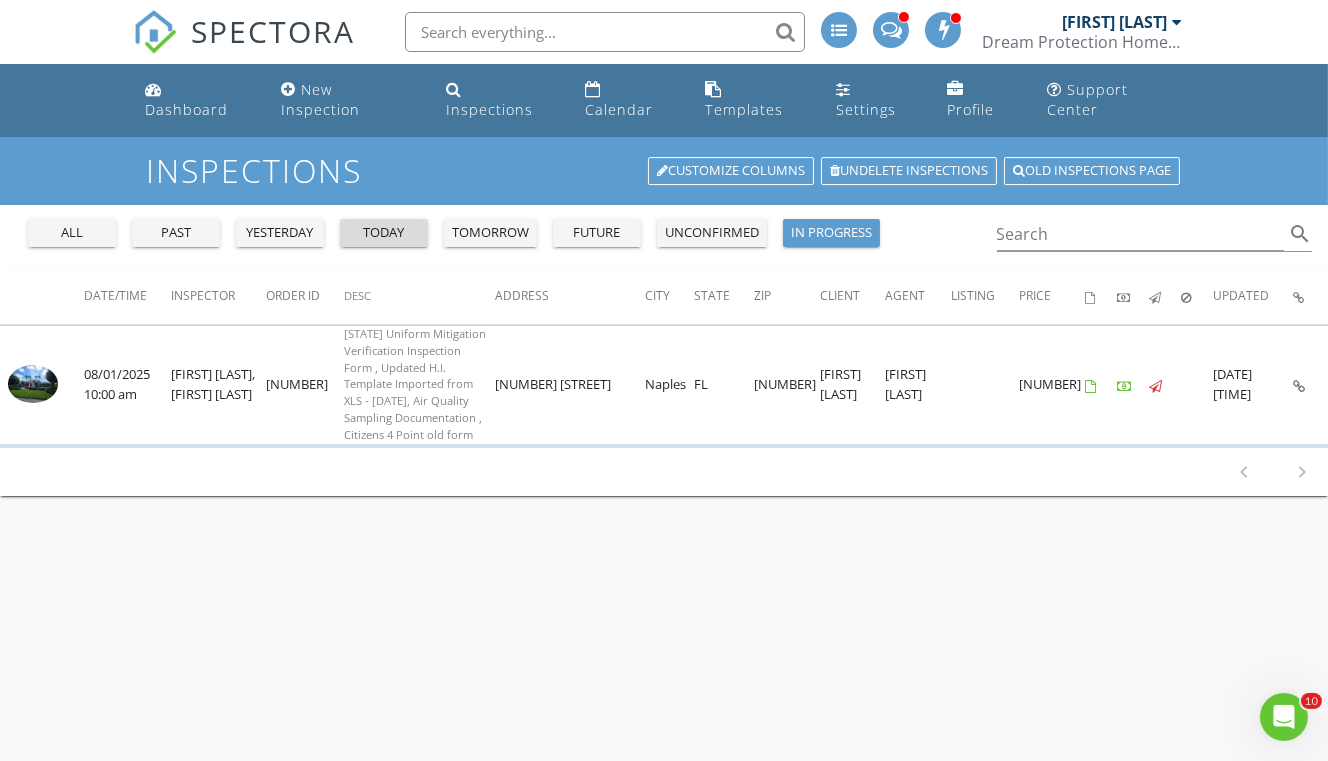 click on "today" at bounding box center (384, 233) 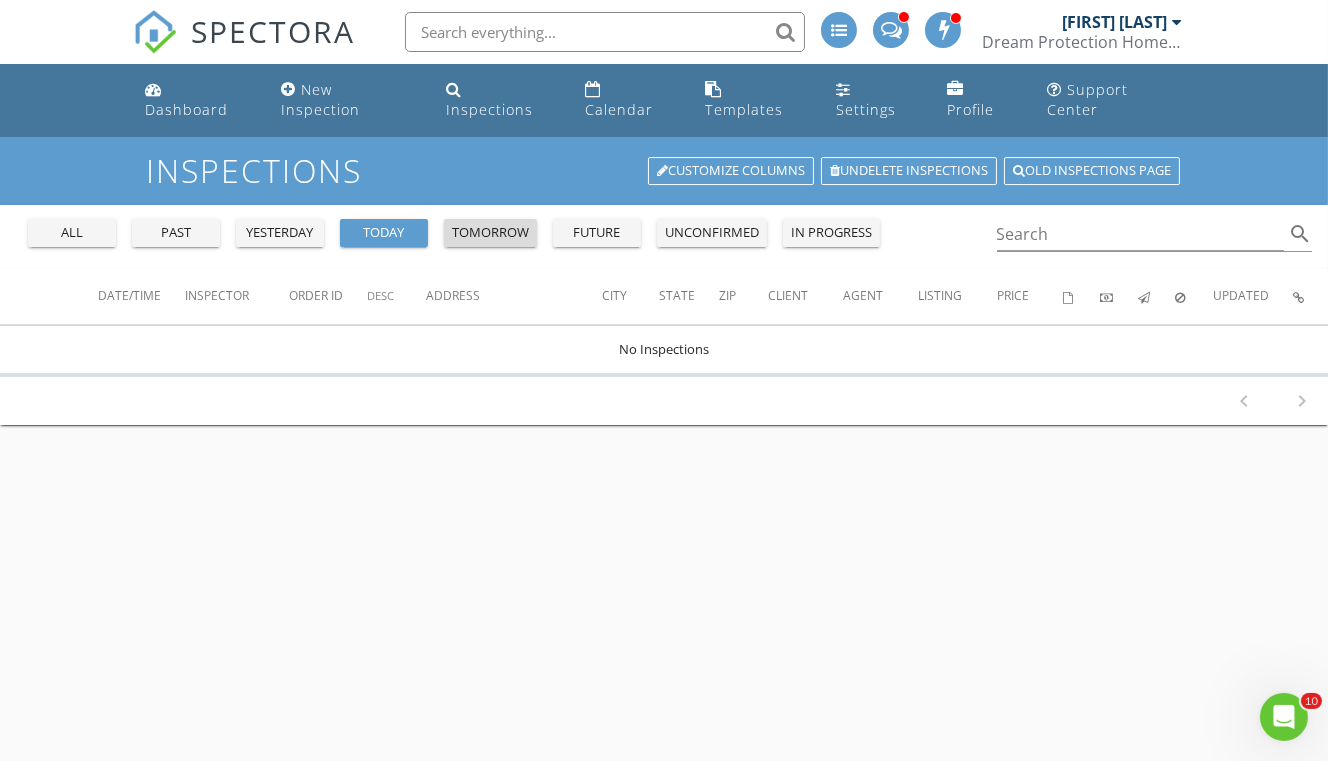 click on "tomorrow" at bounding box center (490, 233) 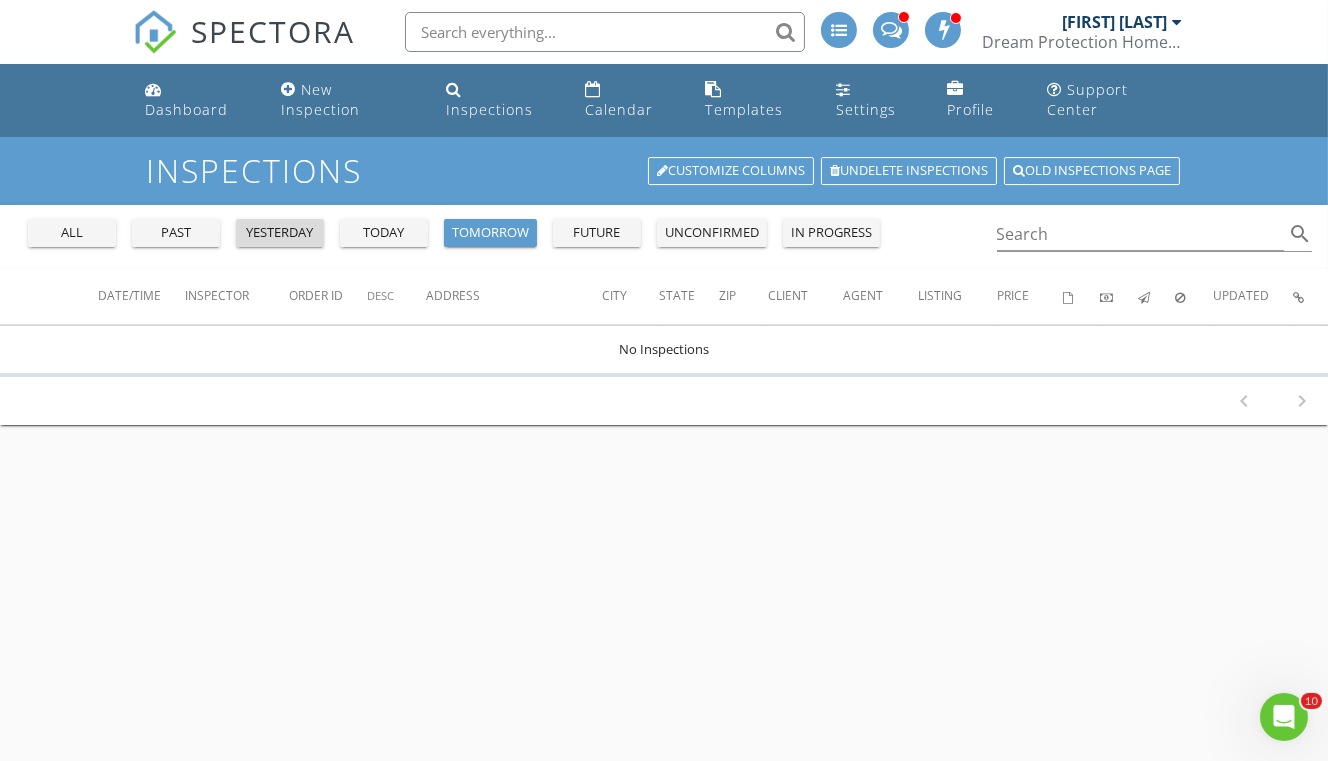 click on "yesterday" at bounding box center [280, 233] 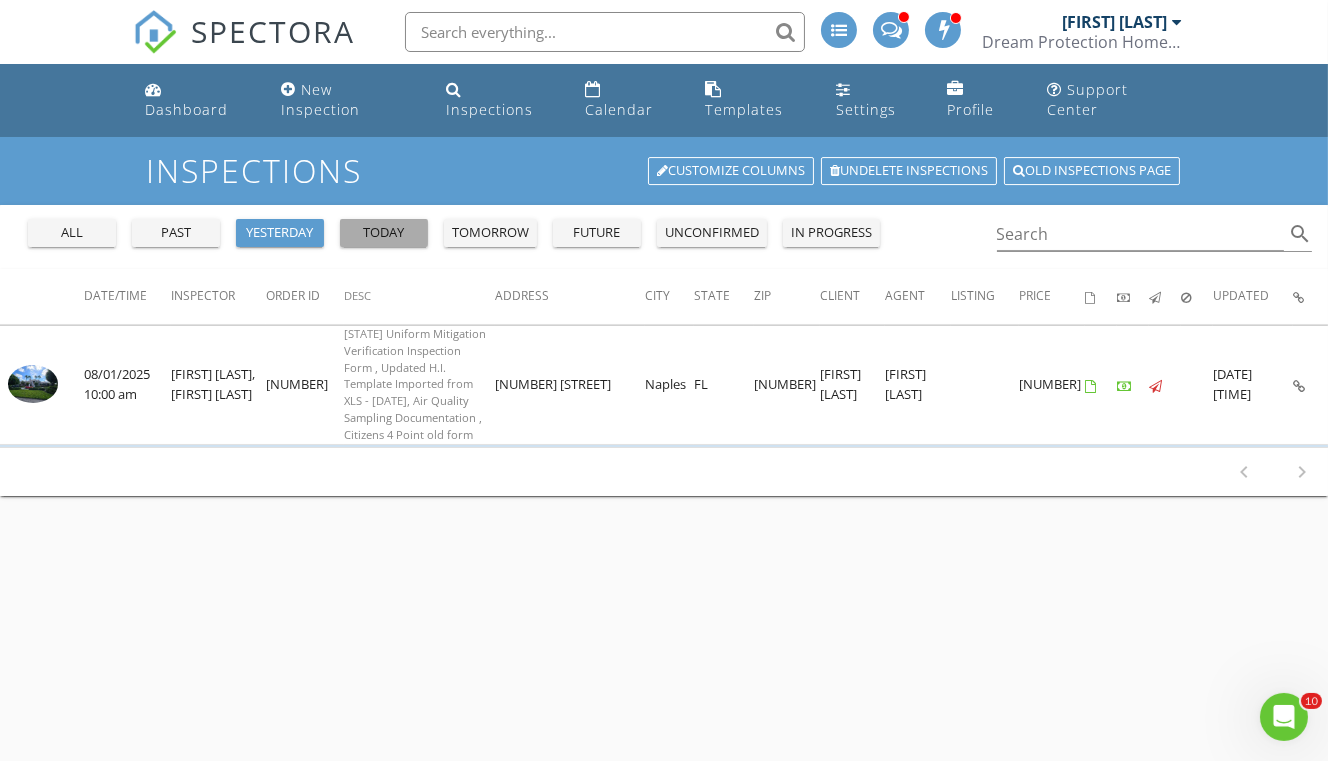 click on "today" at bounding box center [384, 233] 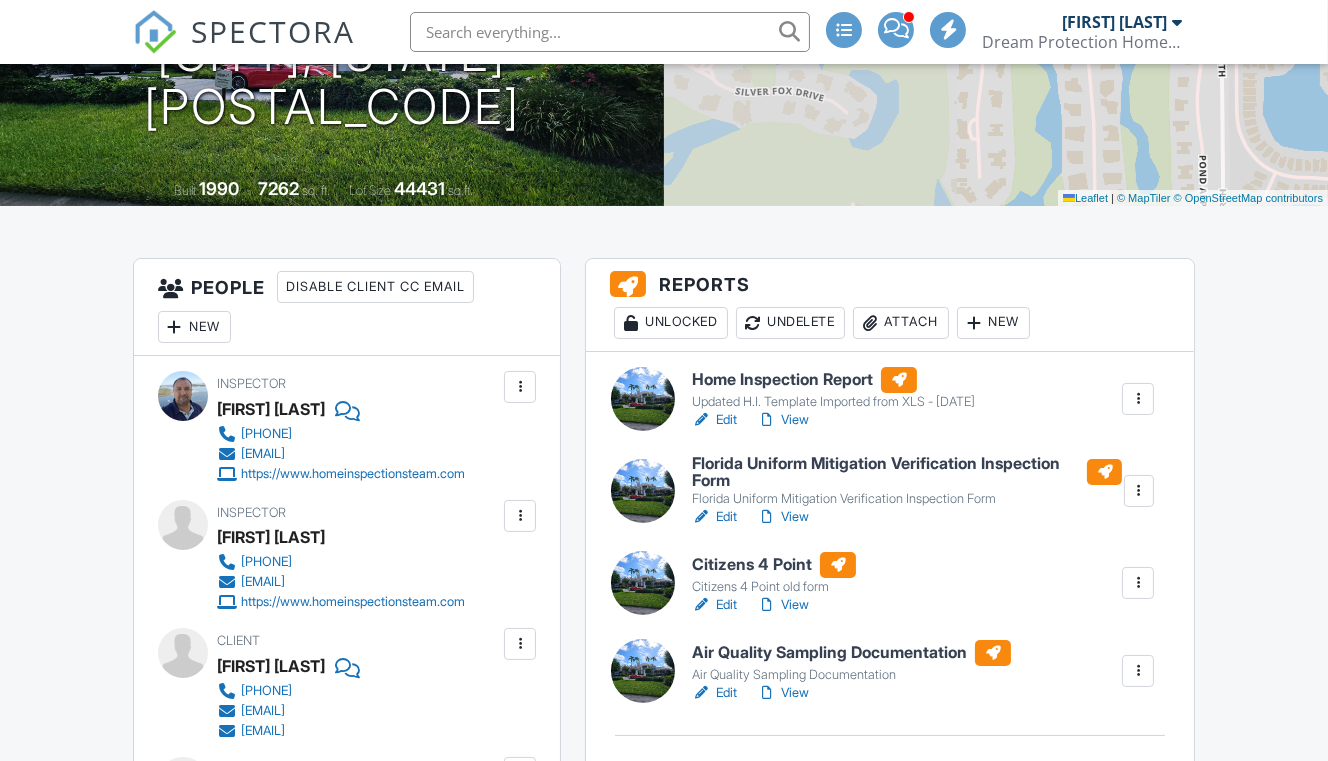 scroll, scrollTop: 1062, scrollLeft: 0, axis: vertical 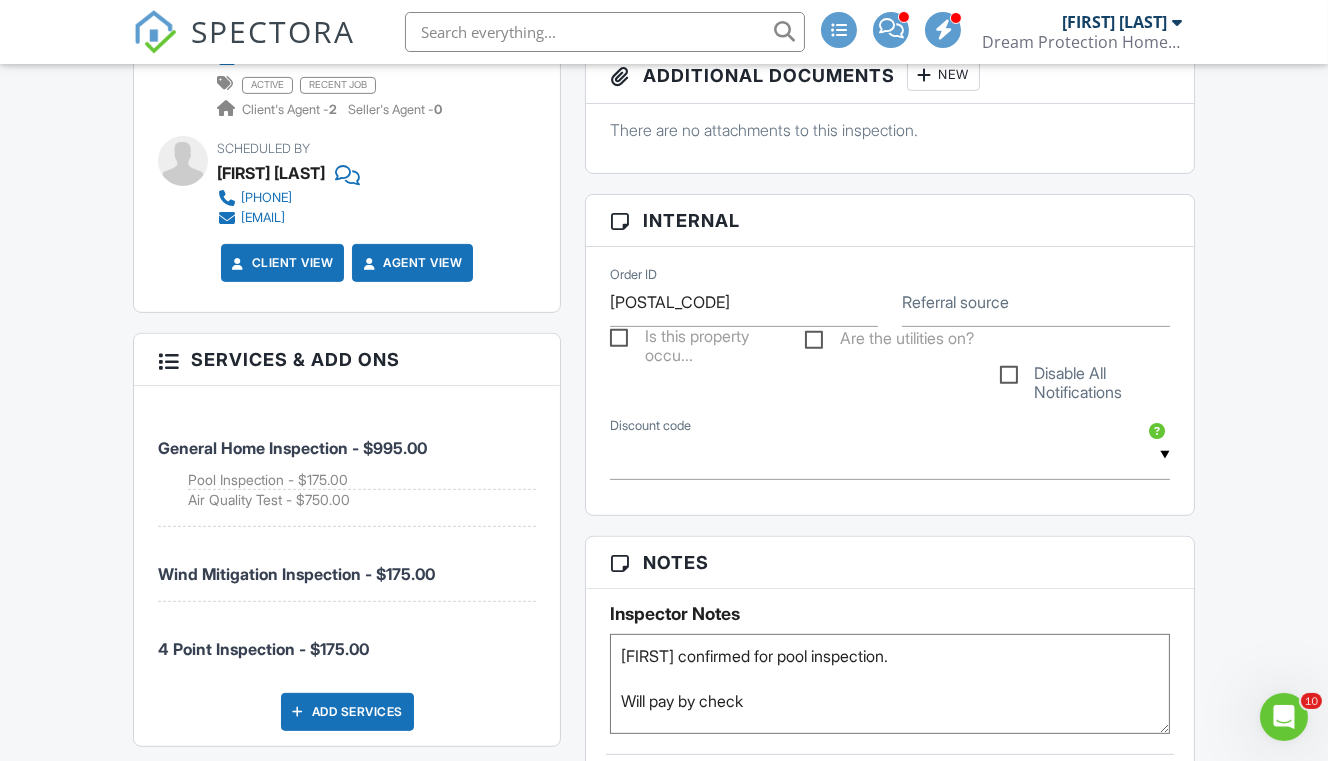 click on "People
Disable Client CC Email
New
Client
Client's Agent
Listing Agent
Add Another Person
Inspector
Hernan Prieto
239-233-1269
dreamprotection@comcast.net
https://www.homeinspectionsteam.com
Make Invisible
Mark As Requested
Remove
Inspector
Kurt DeChristopher
239-233-1269
dreamprotection@comcast.net
https://www.homeinspectionsteam.com
Make Primary Inspector
Make Invisible
Mark As Requested
Remove
Update Client
First name
John
Last name
Lautemann
Email (required)
jlautemann@earthlink.net
CC Email
sunriselisa@comcast.net
Phone
609-471-2340
Tags
Internal notes visible only to the company
Cancel
Save" at bounding box center (347, 369) 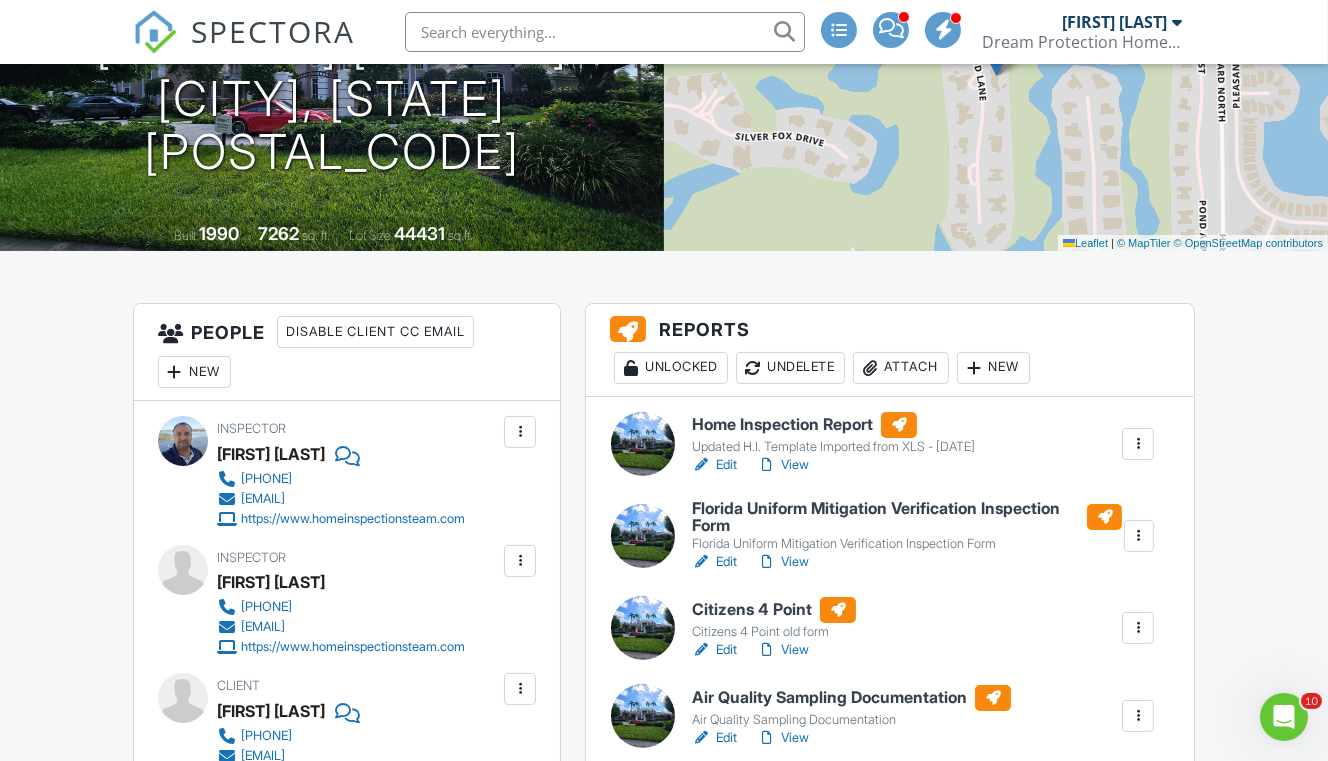 scroll, scrollTop: 0, scrollLeft: 0, axis: both 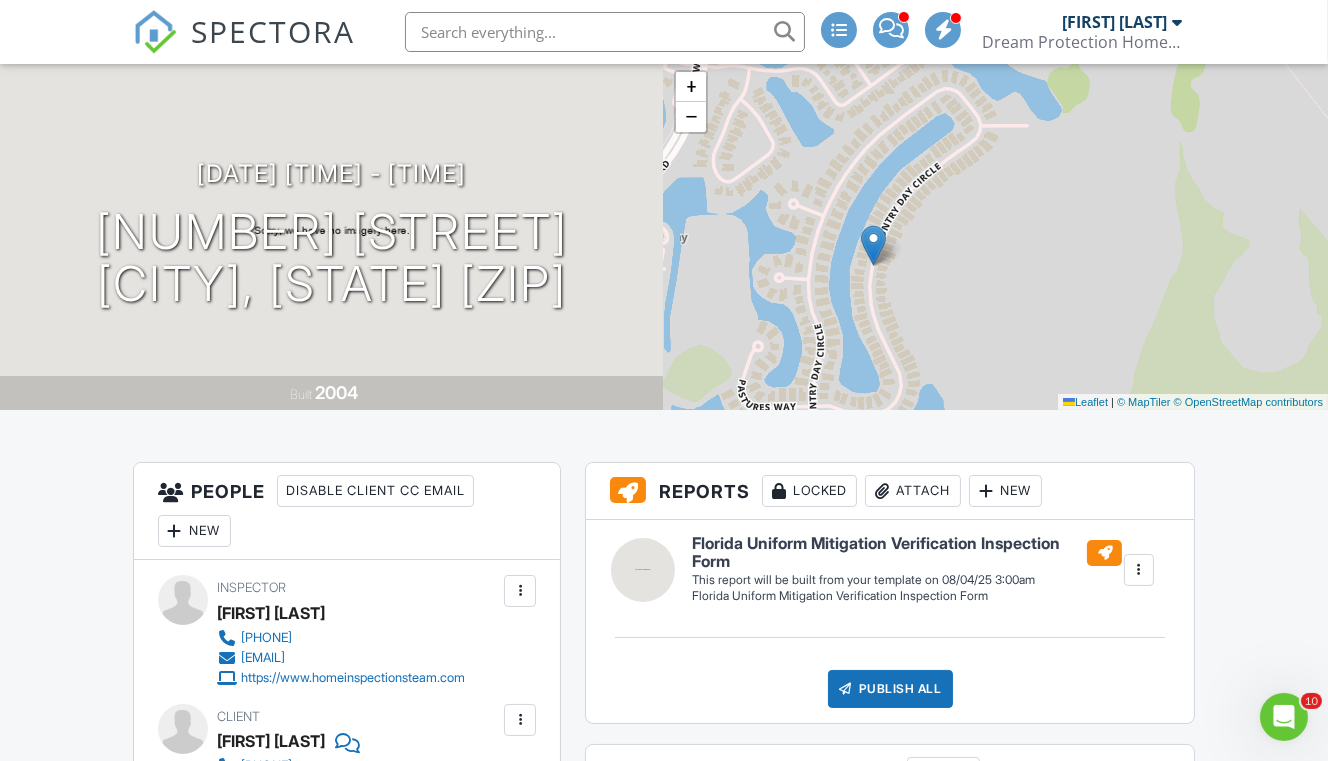 drag, startPoint x: 933, startPoint y: 366, endPoint x: 808, endPoint y: 401, distance: 129.80756 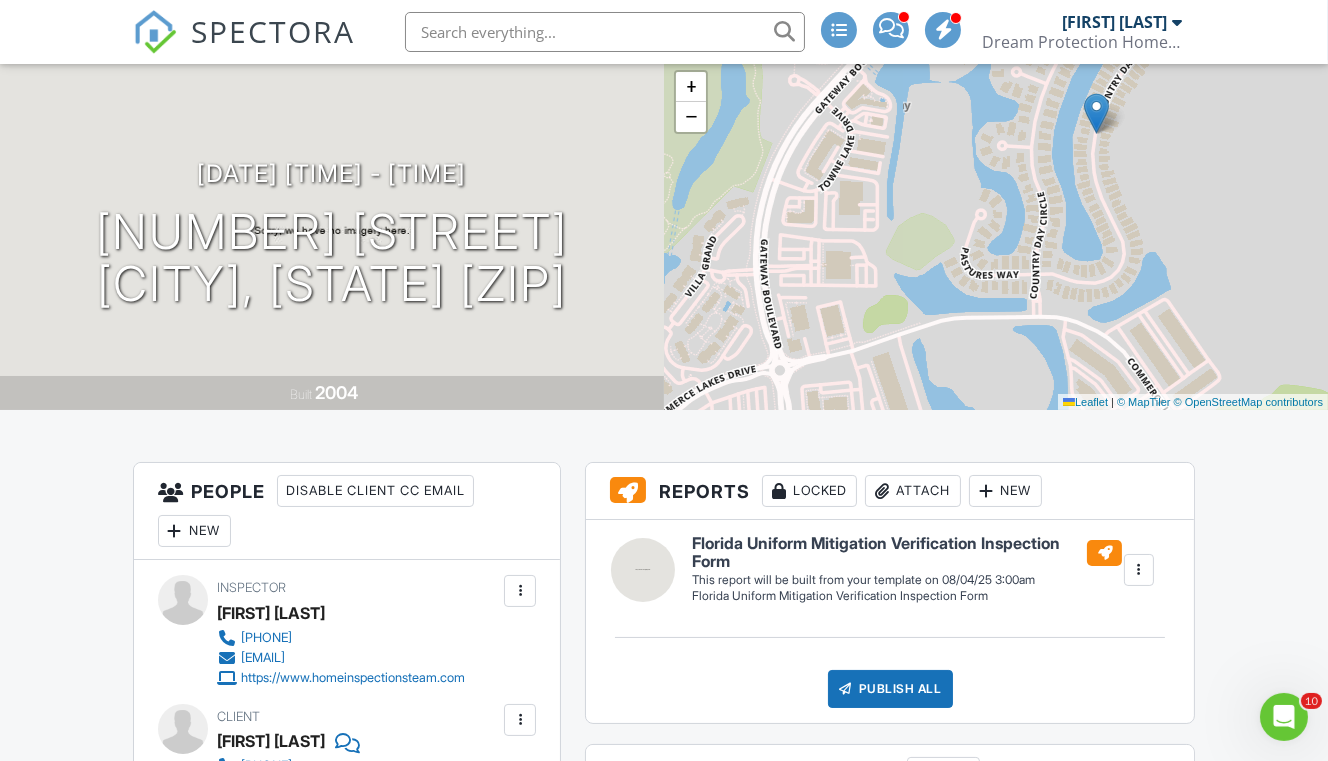 drag, startPoint x: 894, startPoint y: 174, endPoint x: 1119, endPoint y: 34, distance: 265 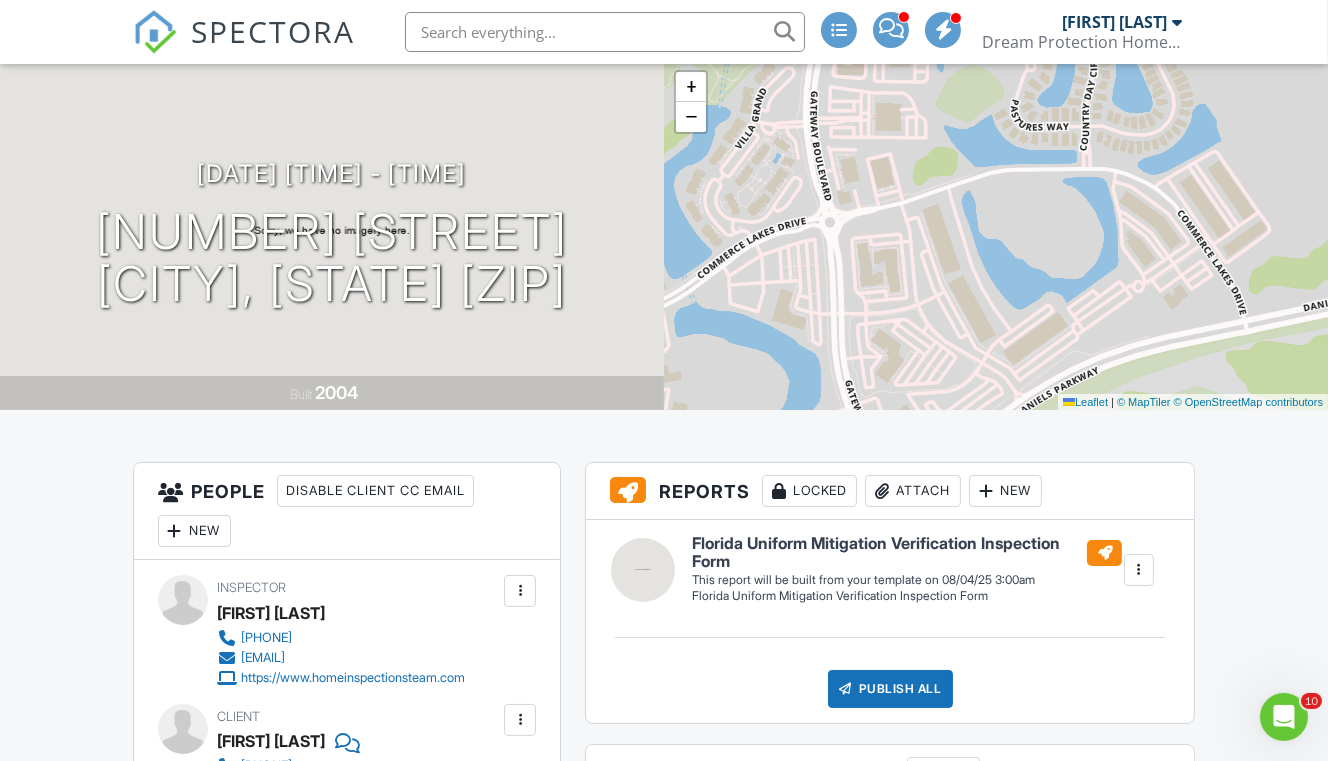 drag, startPoint x: 1031, startPoint y: 299, endPoint x: 1081, endPoint y: 153, distance: 154.32434 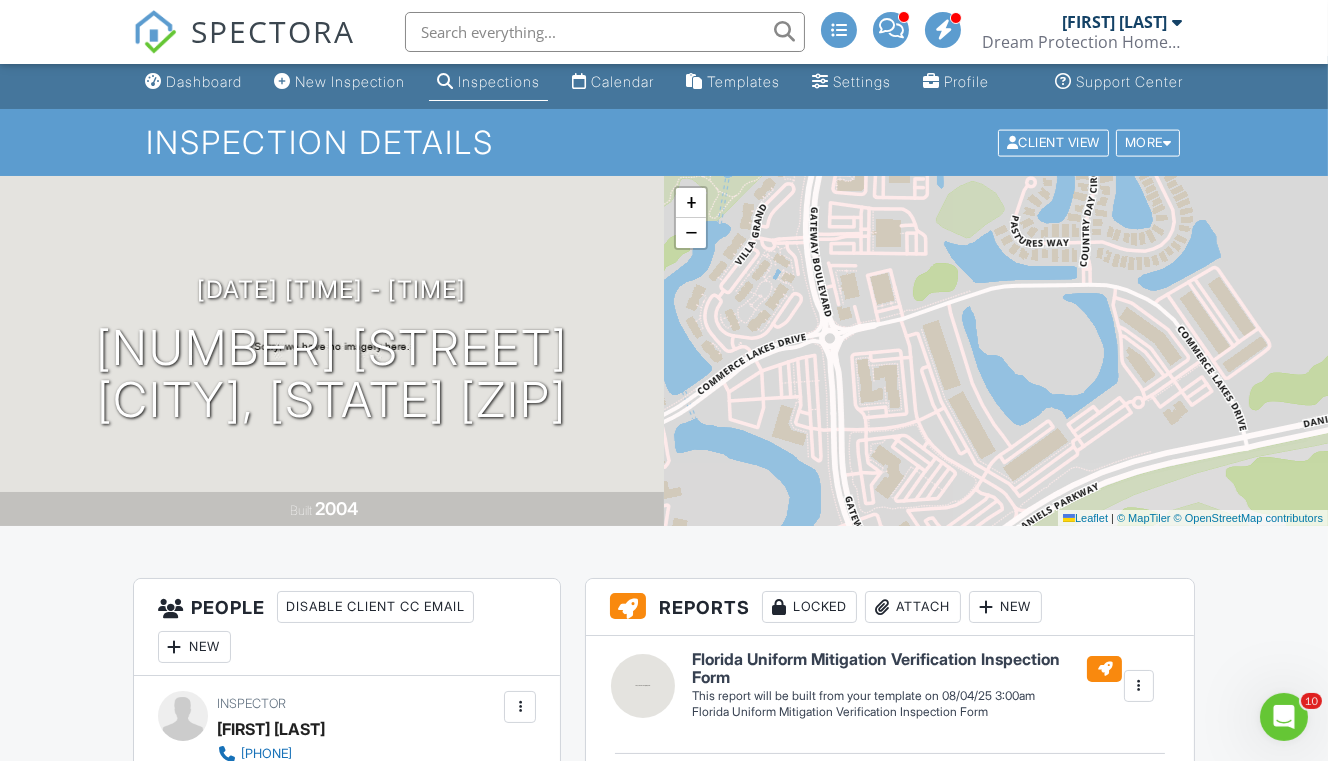 scroll, scrollTop: 0, scrollLeft: 0, axis: both 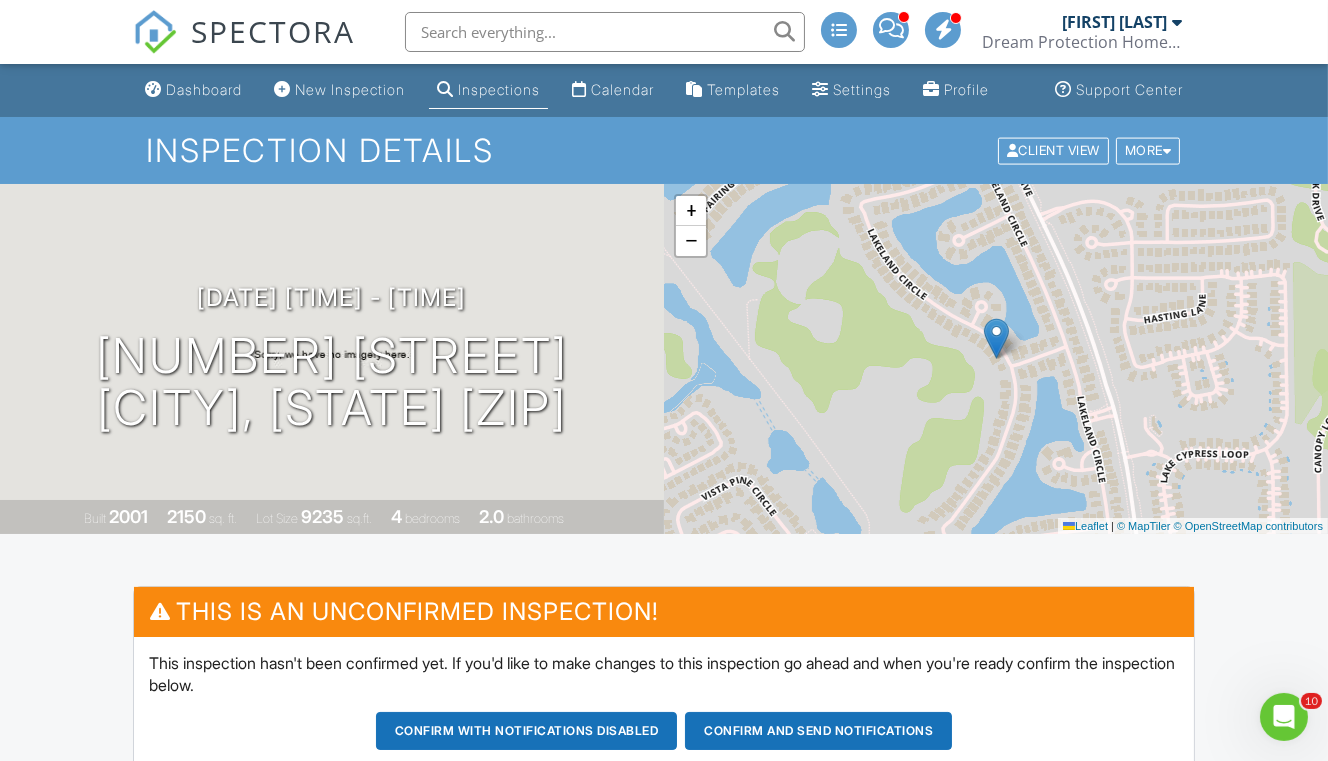 click on "−" at bounding box center [691, 241] 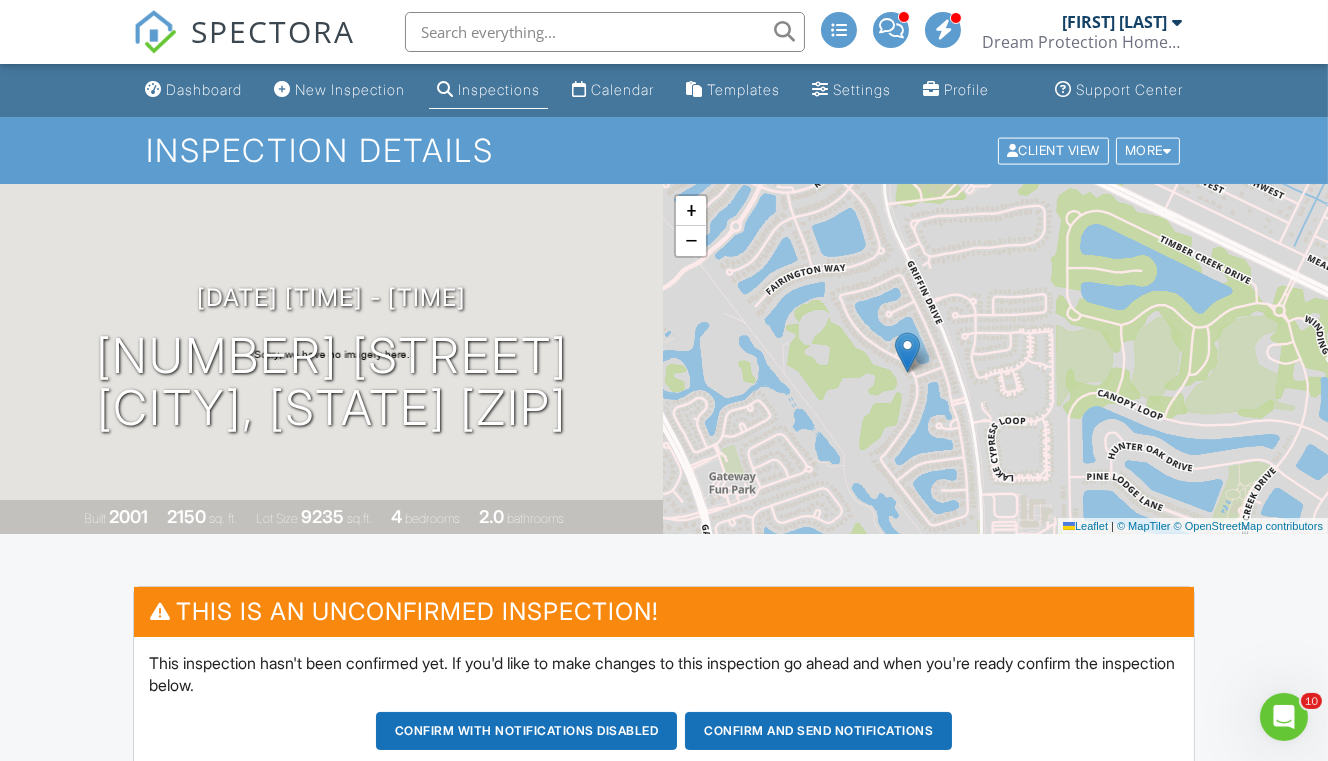 drag, startPoint x: 936, startPoint y: 355, endPoint x: 847, endPoint y: 367, distance: 89.80534 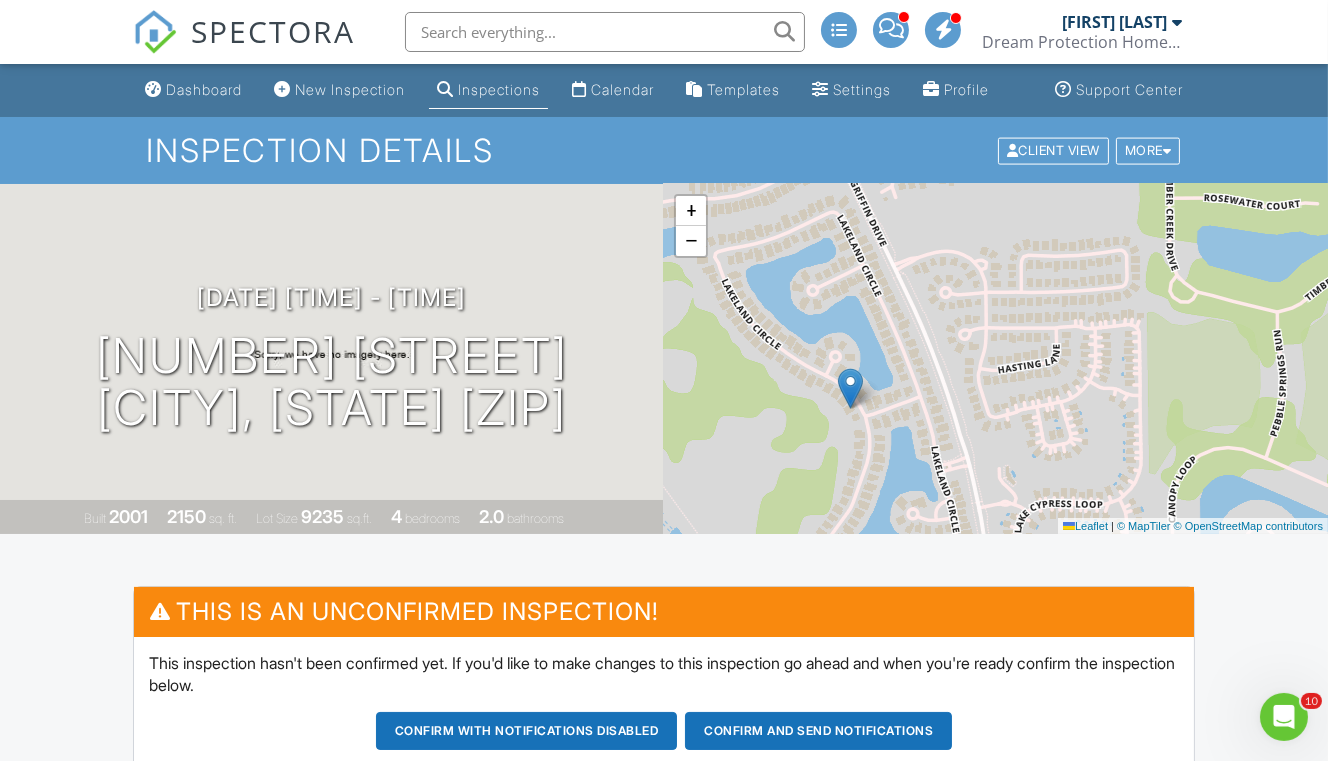 drag, startPoint x: 870, startPoint y: 311, endPoint x: 837, endPoint y: 253, distance: 66.730804 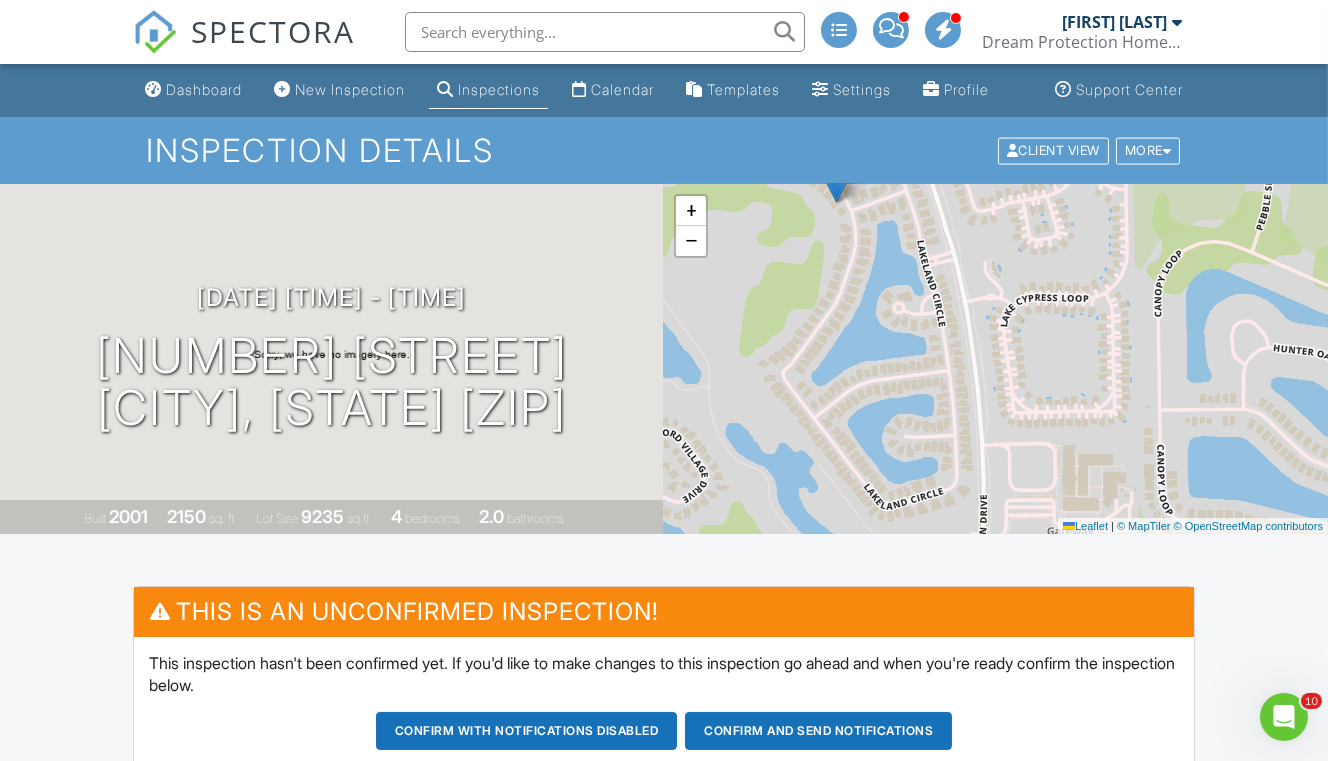 drag, startPoint x: 932, startPoint y: 424, endPoint x: 1004, endPoint y: 443, distance: 74.46476 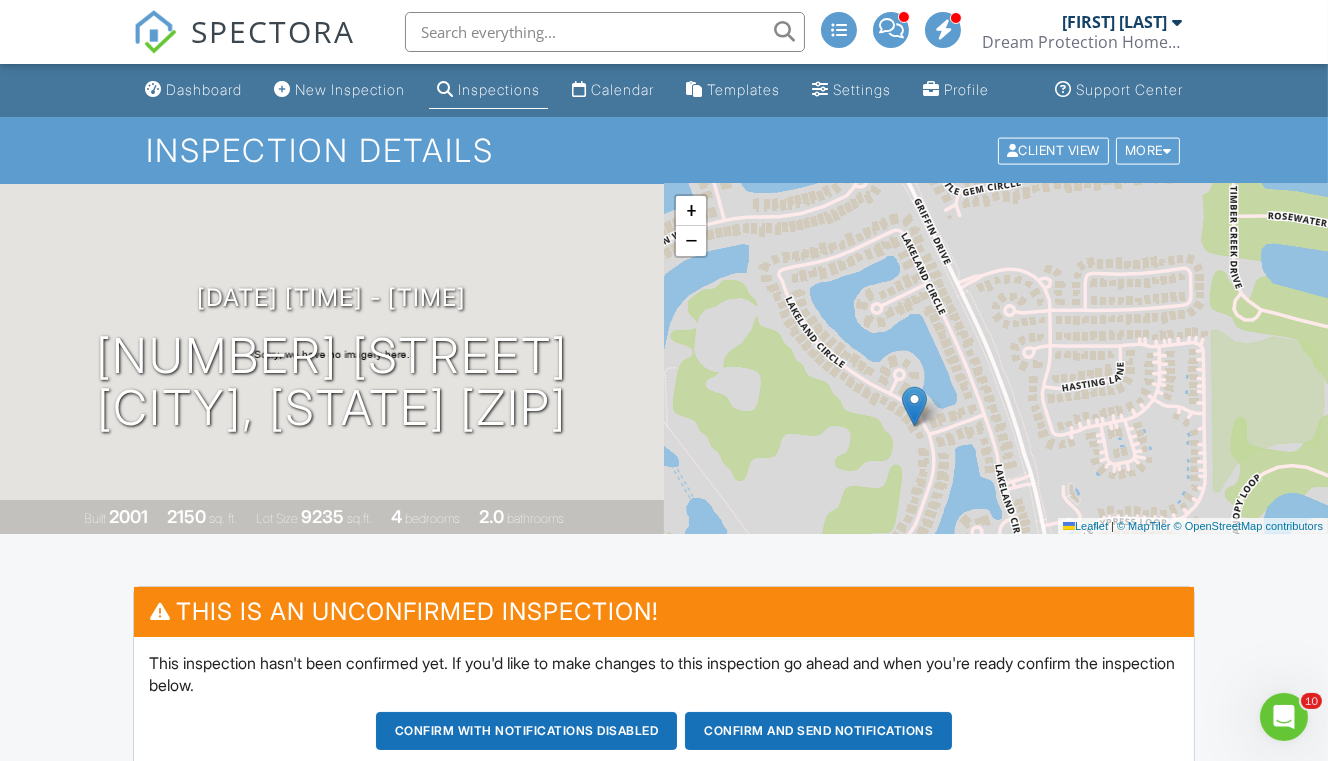 drag, startPoint x: 973, startPoint y: 334, endPoint x: 1011, endPoint y: 399, distance: 75.29276 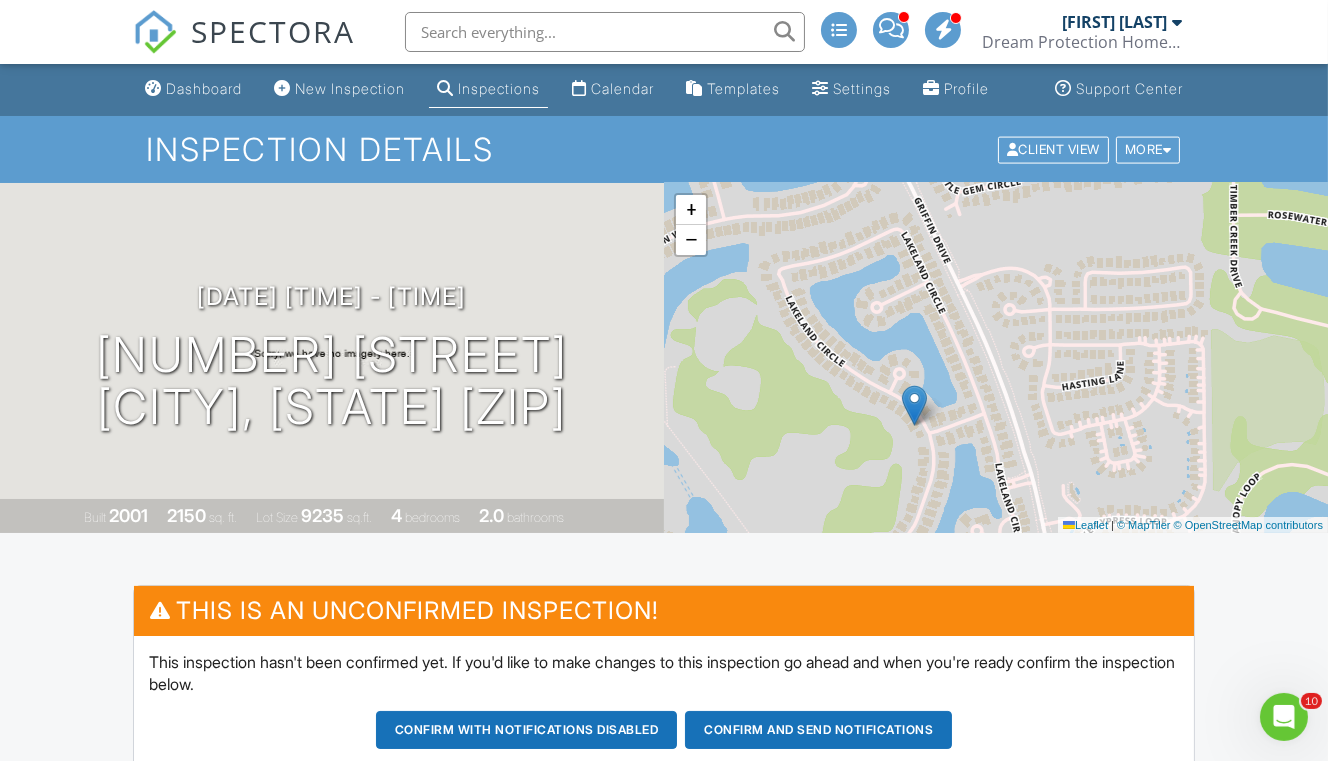 scroll, scrollTop: 0, scrollLeft: 0, axis: both 